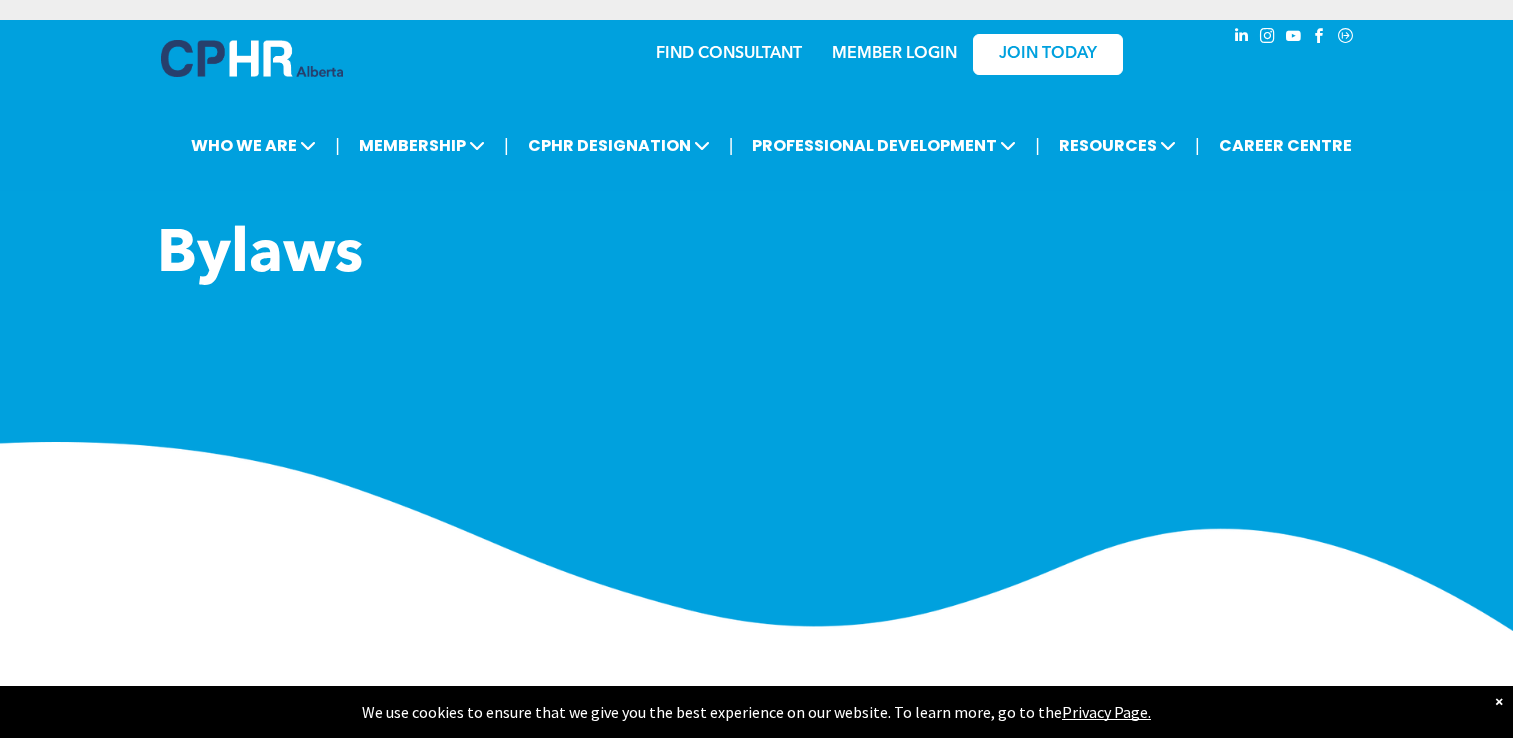 scroll, scrollTop: 0, scrollLeft: 0, axis: both 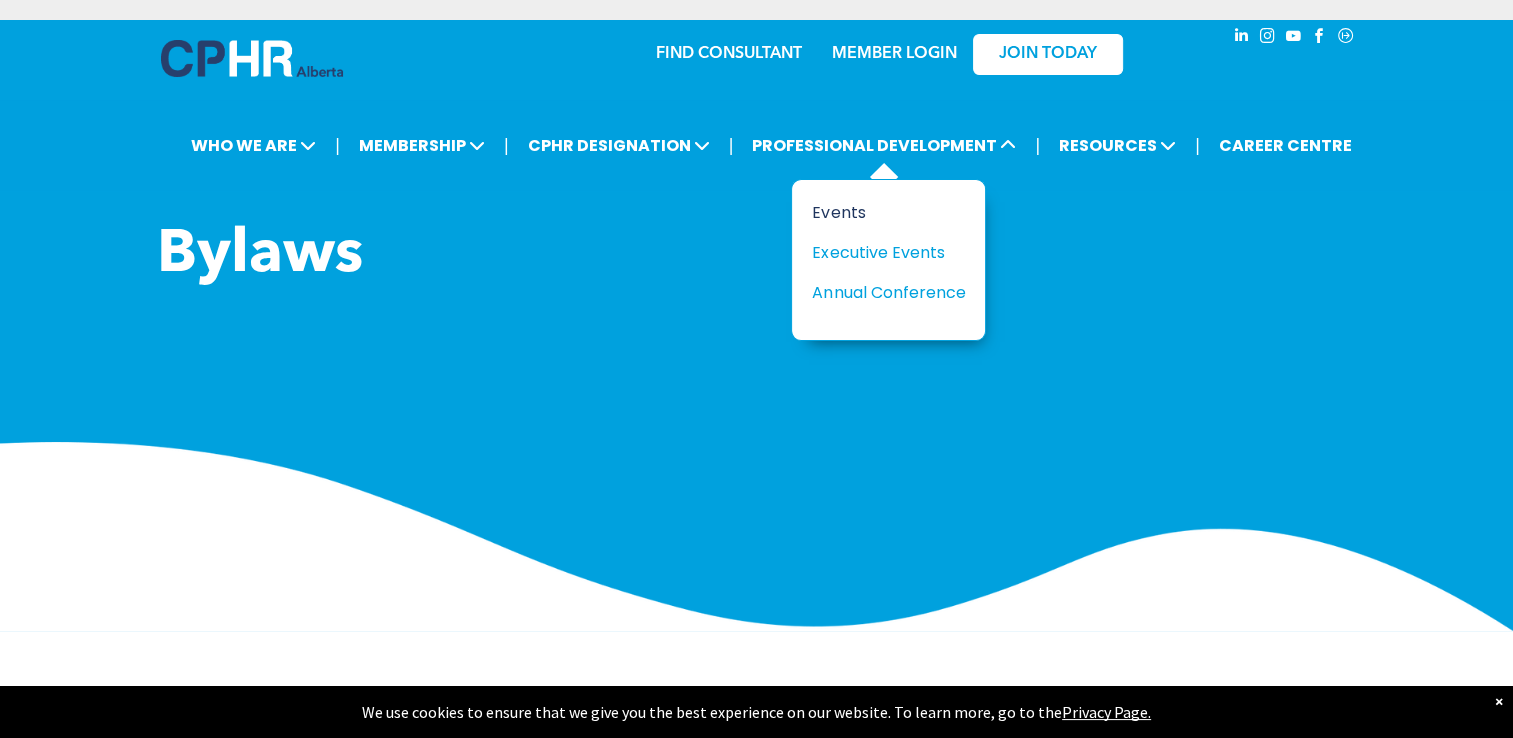 click on "Events" at bounding box center (881, 212) 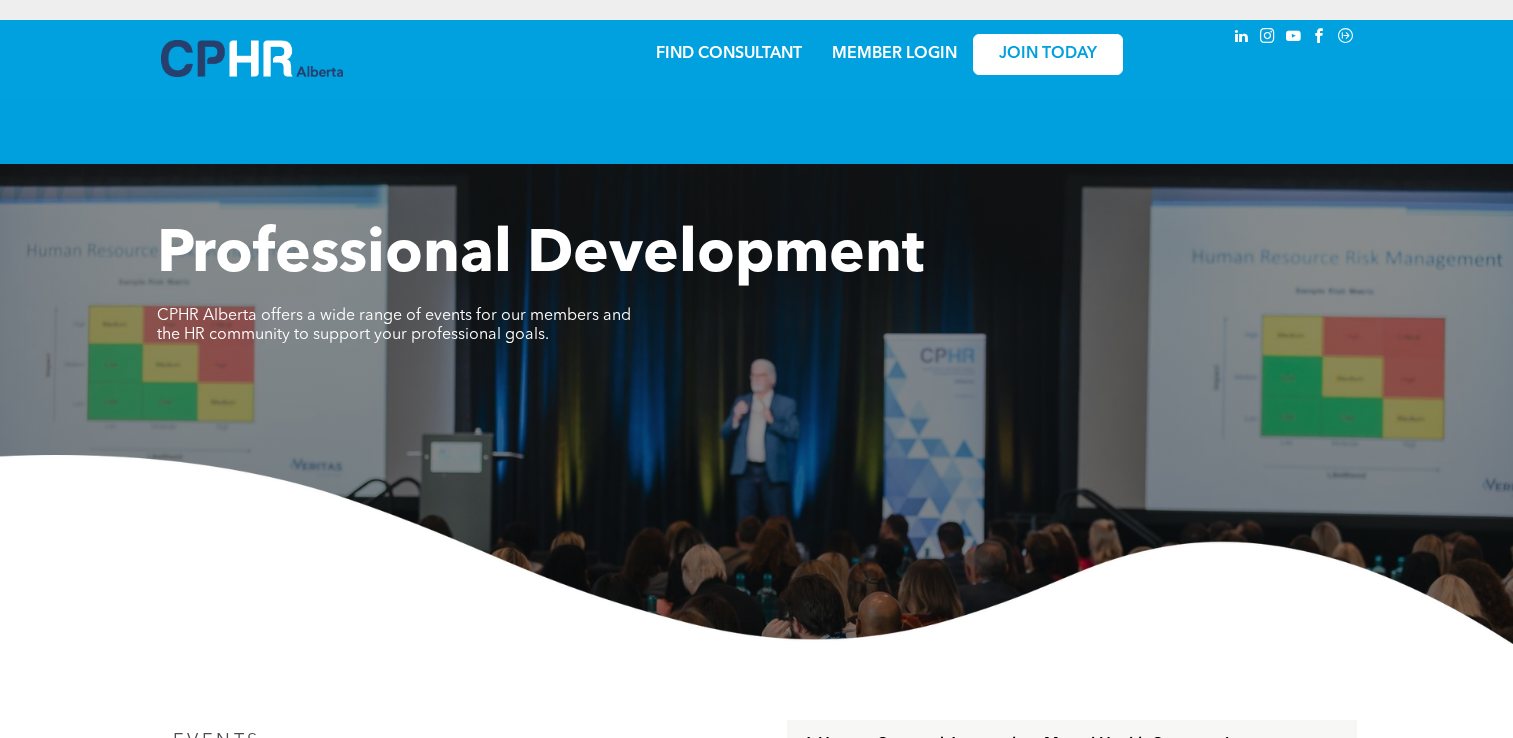 scroll, scrollTop: 0, scrollLeft: 0, axis: both 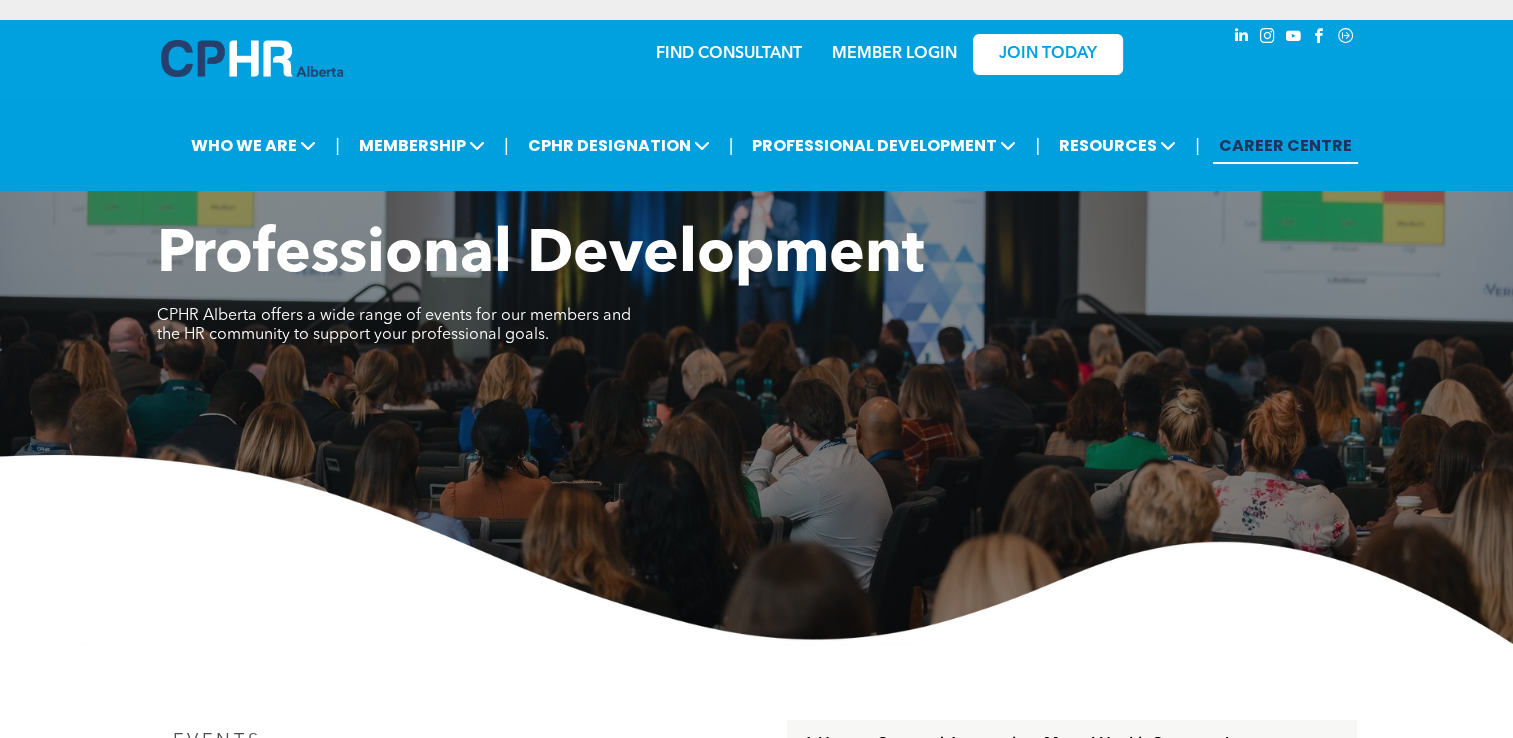 click on "CAREER CENTRE" at bounding box center [1285, 145] 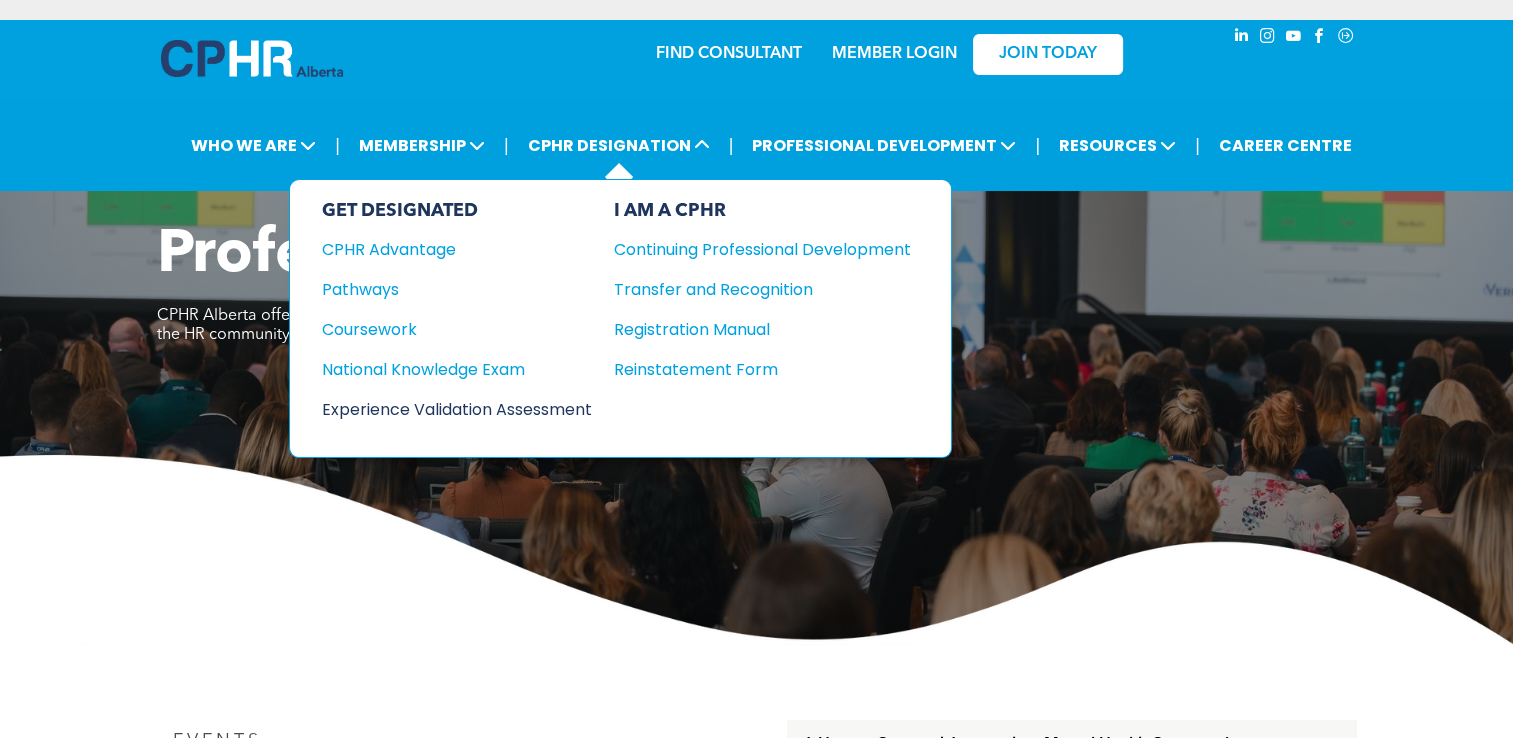click on "Experience Validation Assessment" at bounding box center [443, 409] 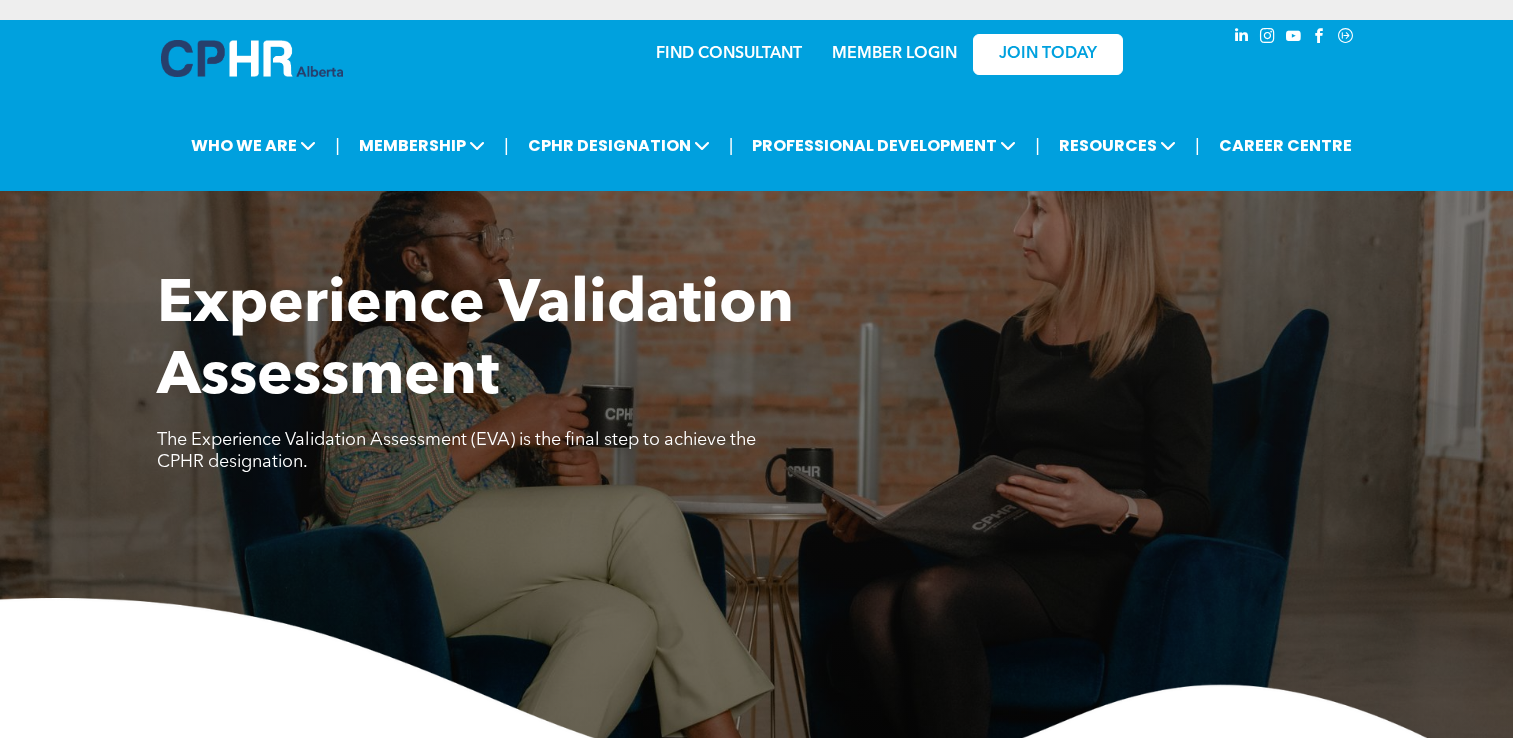 scroll, scrollTop: 0, scrollLeft: 0, axis: both 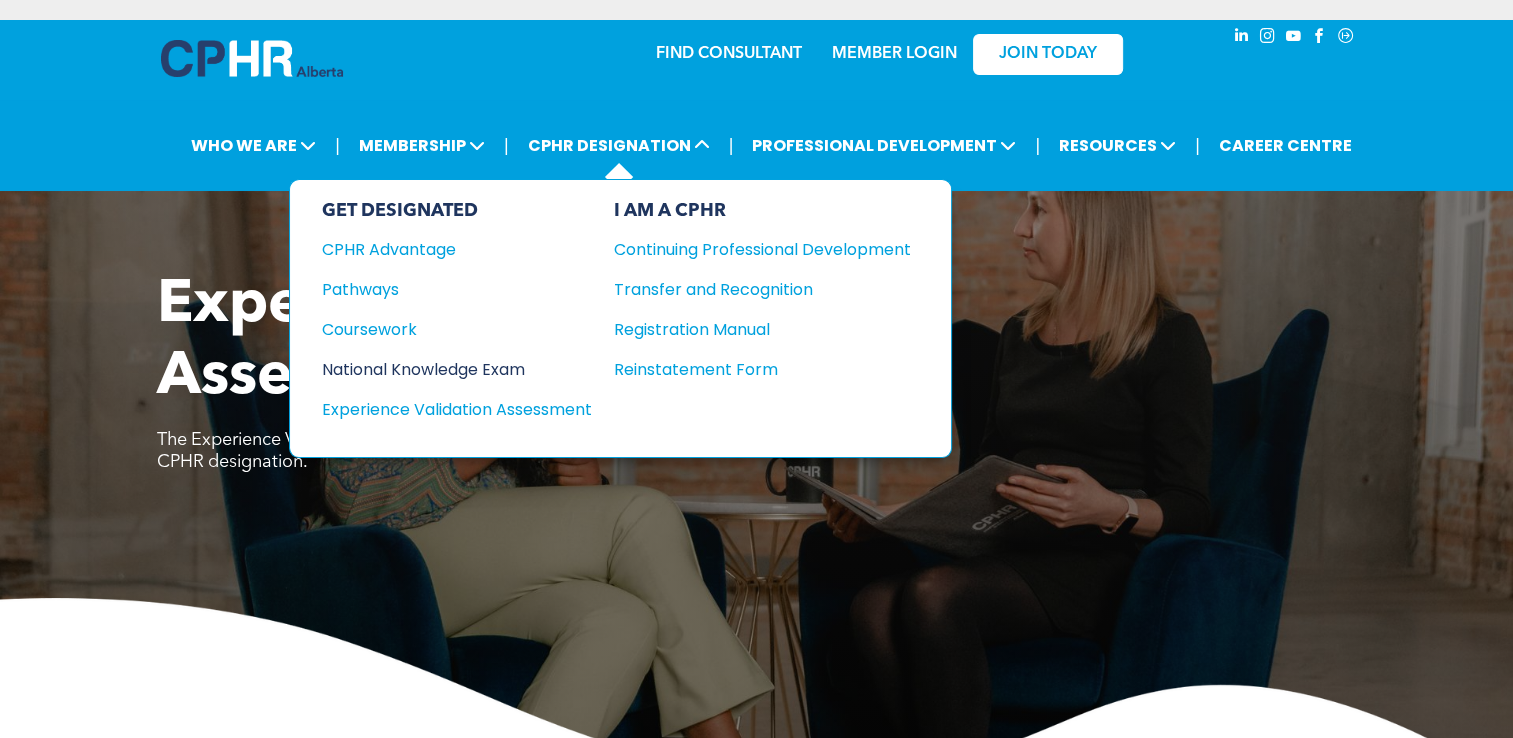 click on "National Knowledge Exam" at bounding box center (443, 369) 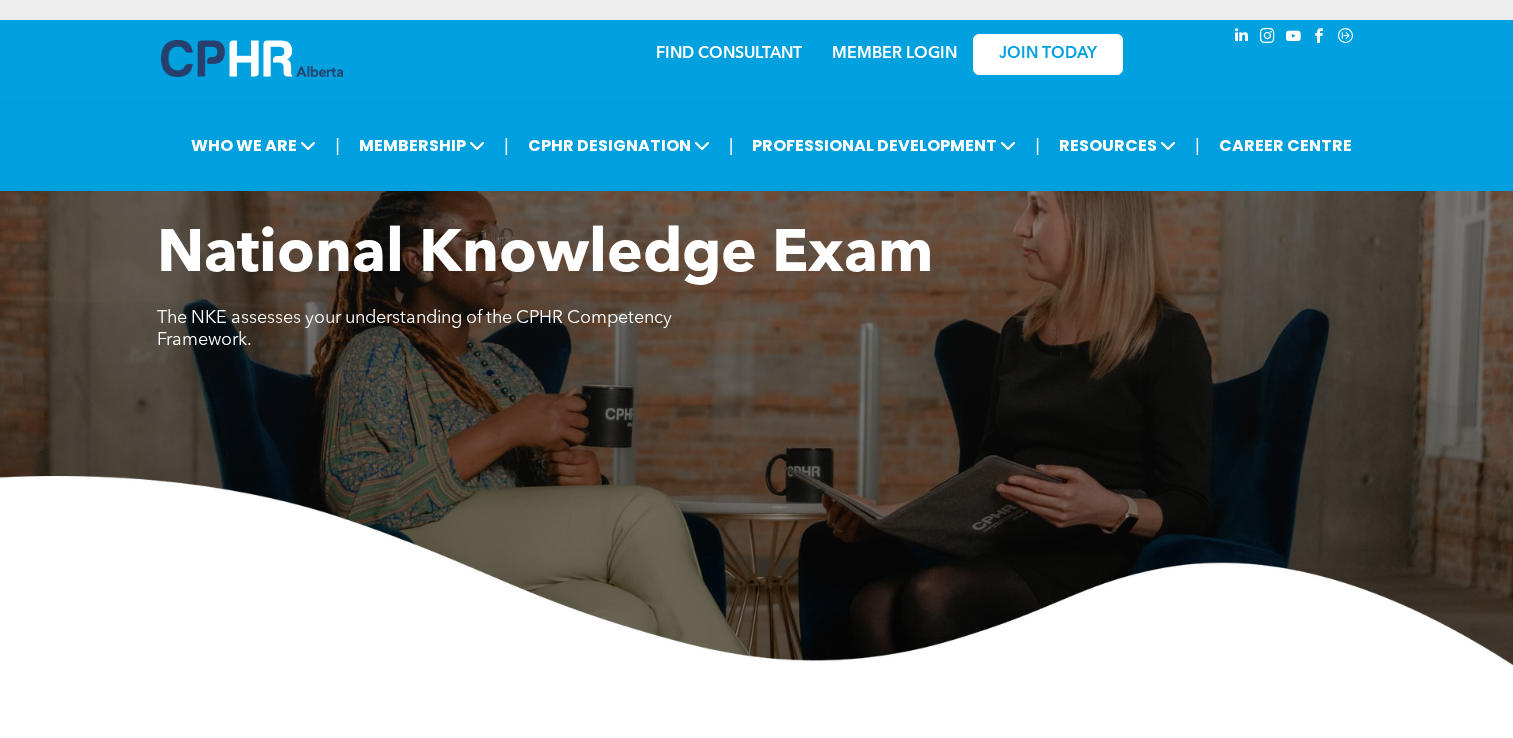 scroll, scrollTop: 0, scrollLeft: 0, axis: both 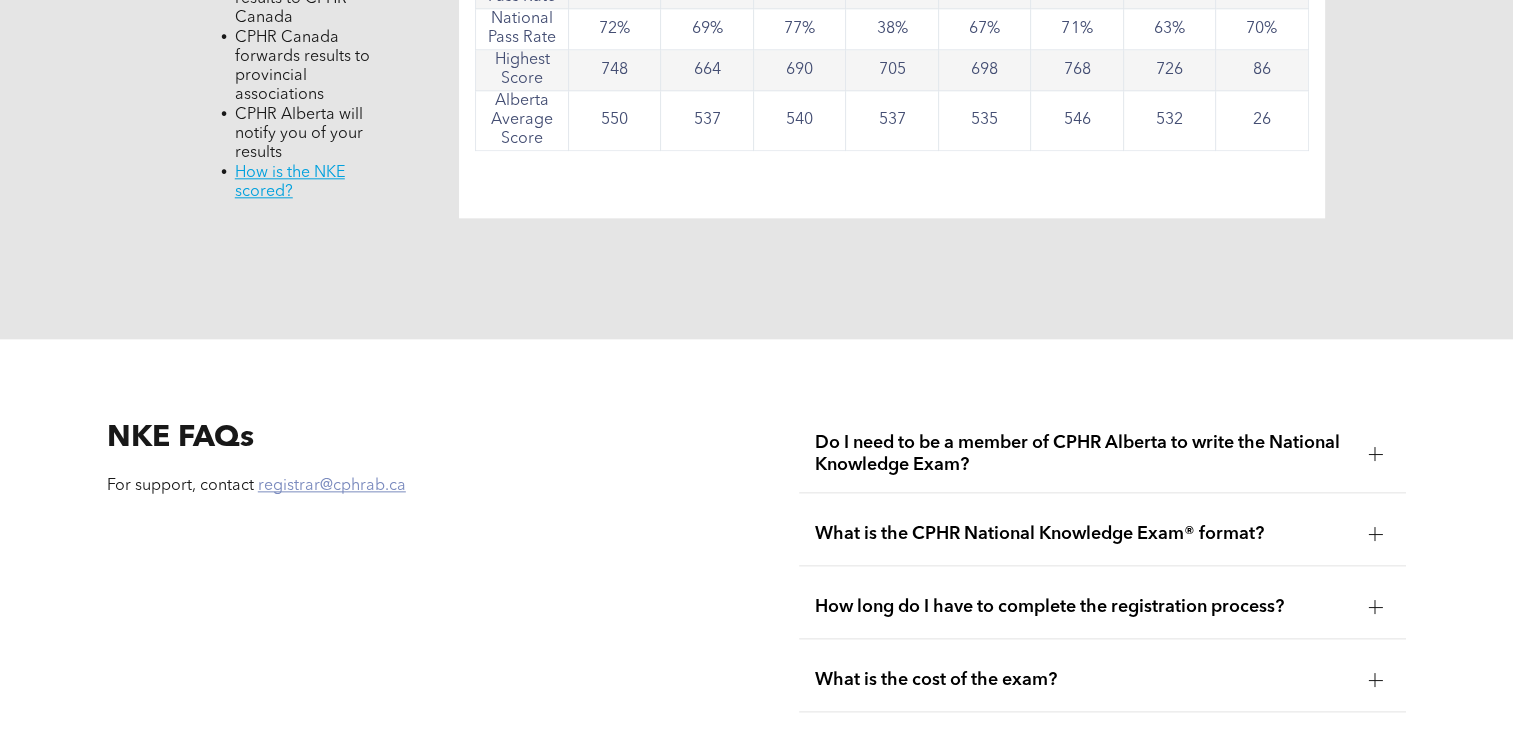 click on "registrar@cphrab.ca" at bounding box center [332, 486] 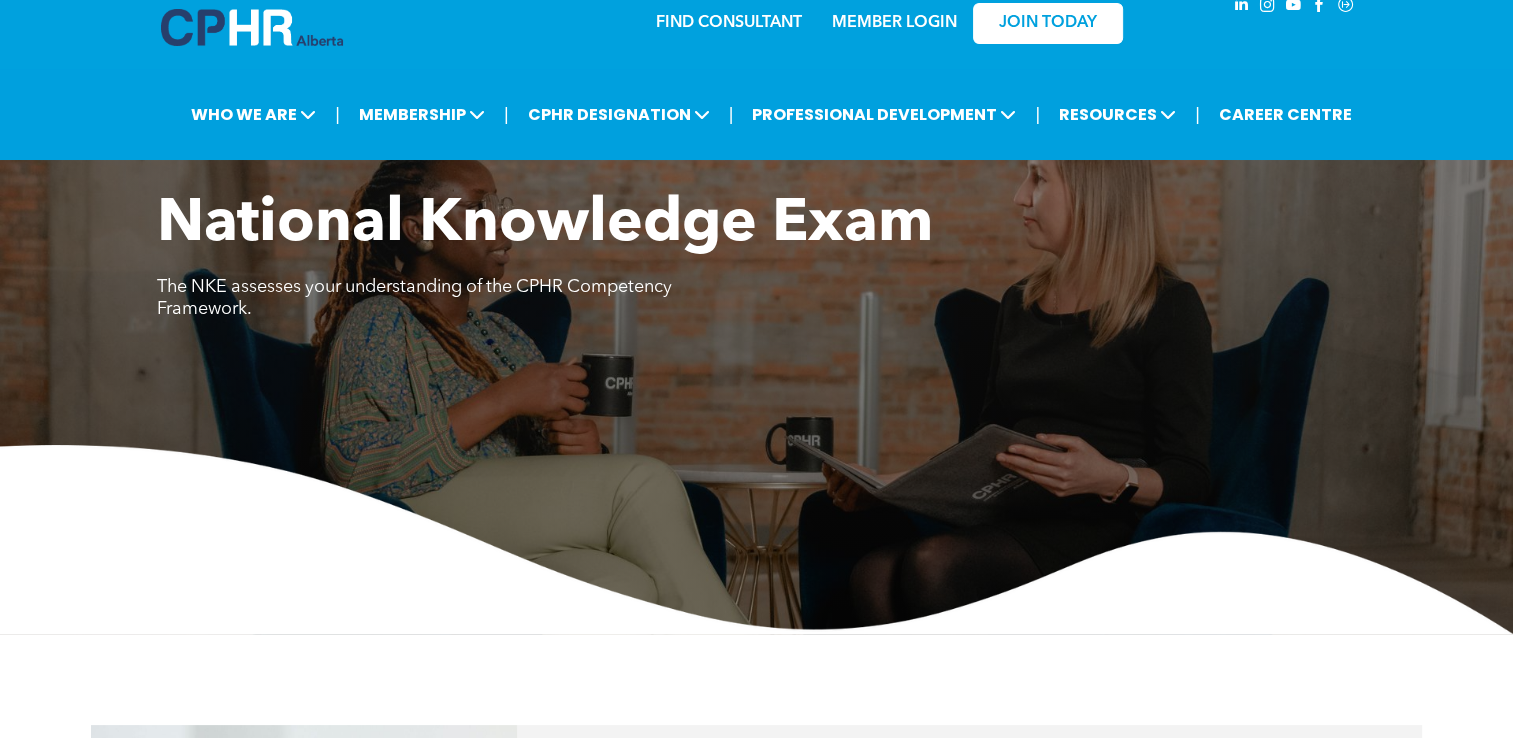 scroll, scrollTop: 0, scrollLeft: 0, axis: both 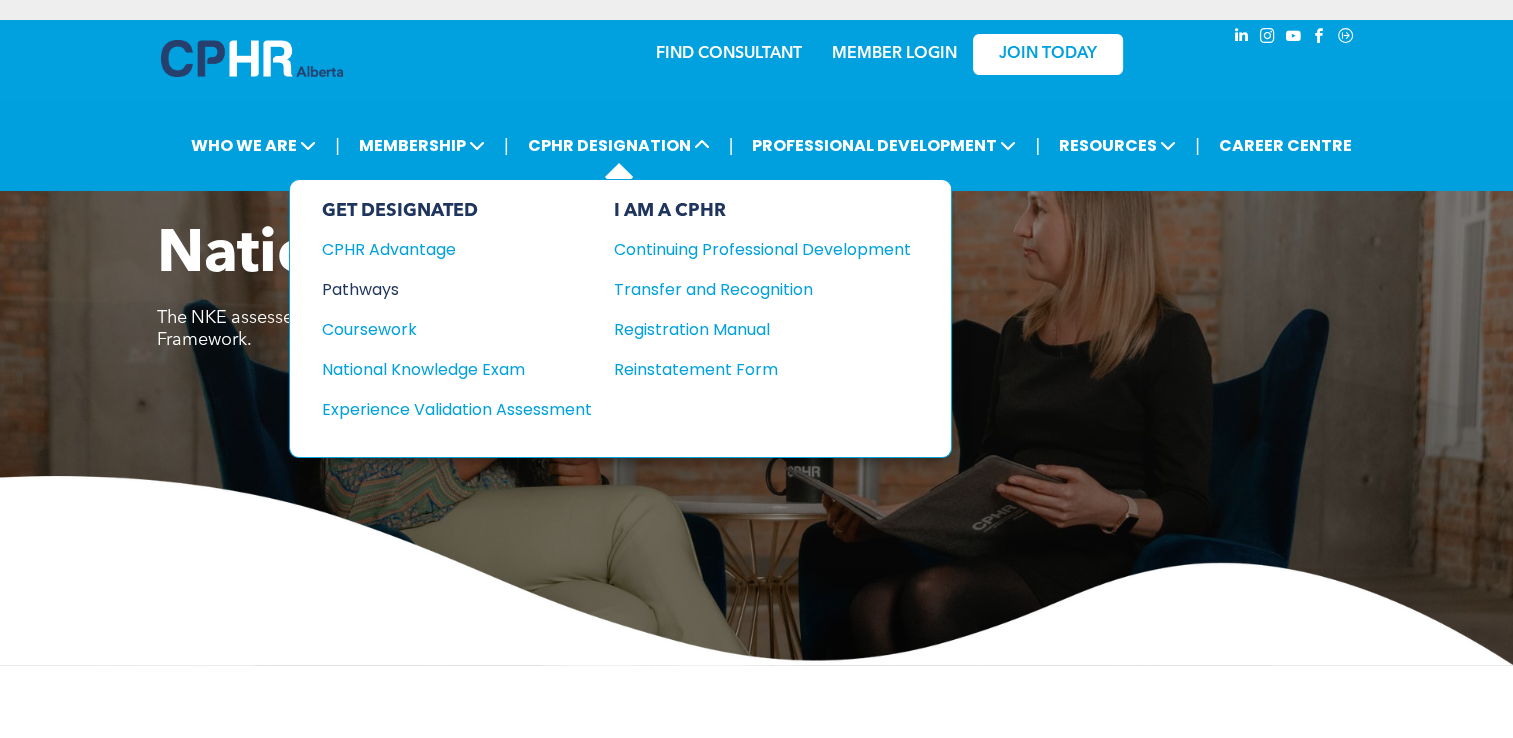 click on "Pathways" at bounding box center [443, 289] 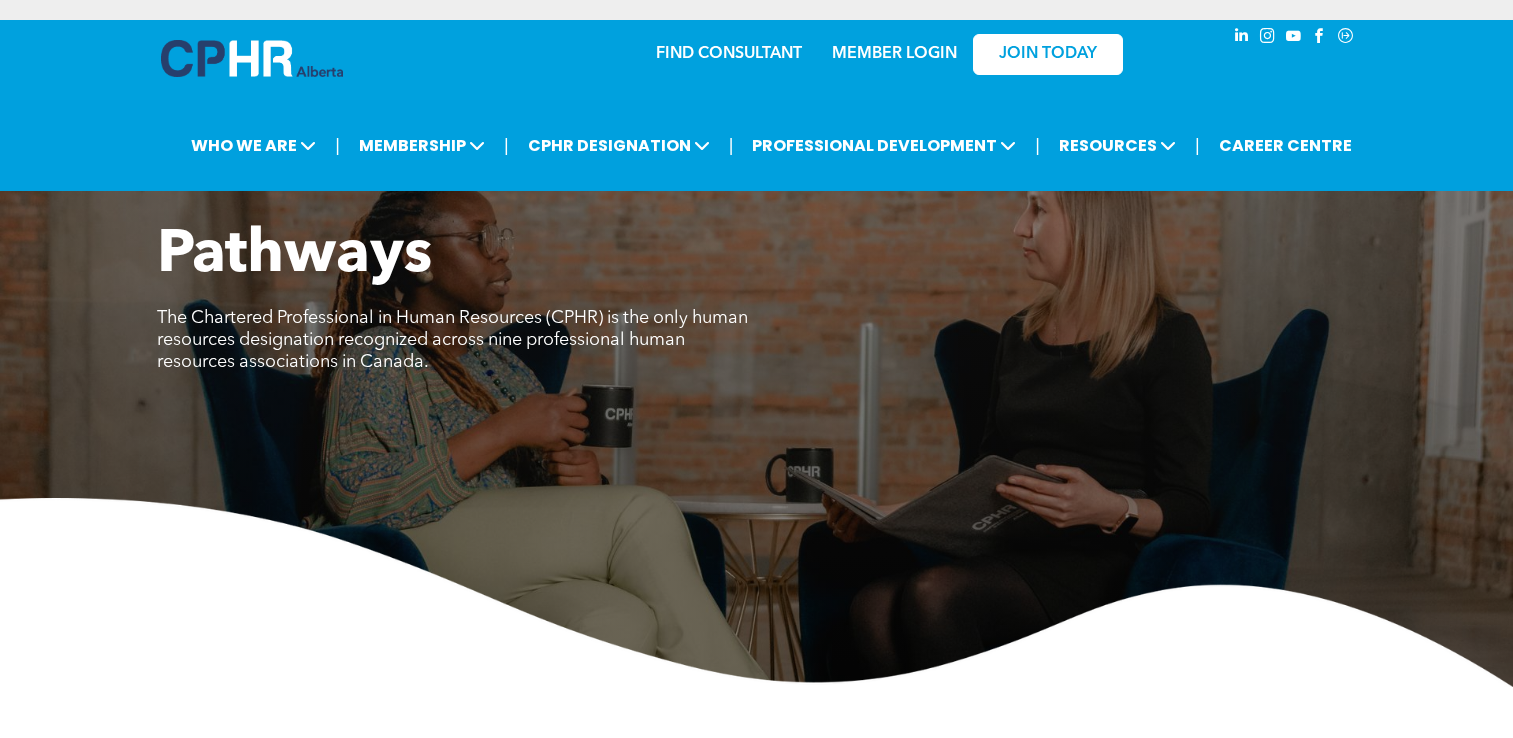 scroll, scrollTop: 0, scrollLeft: 0, axis: both 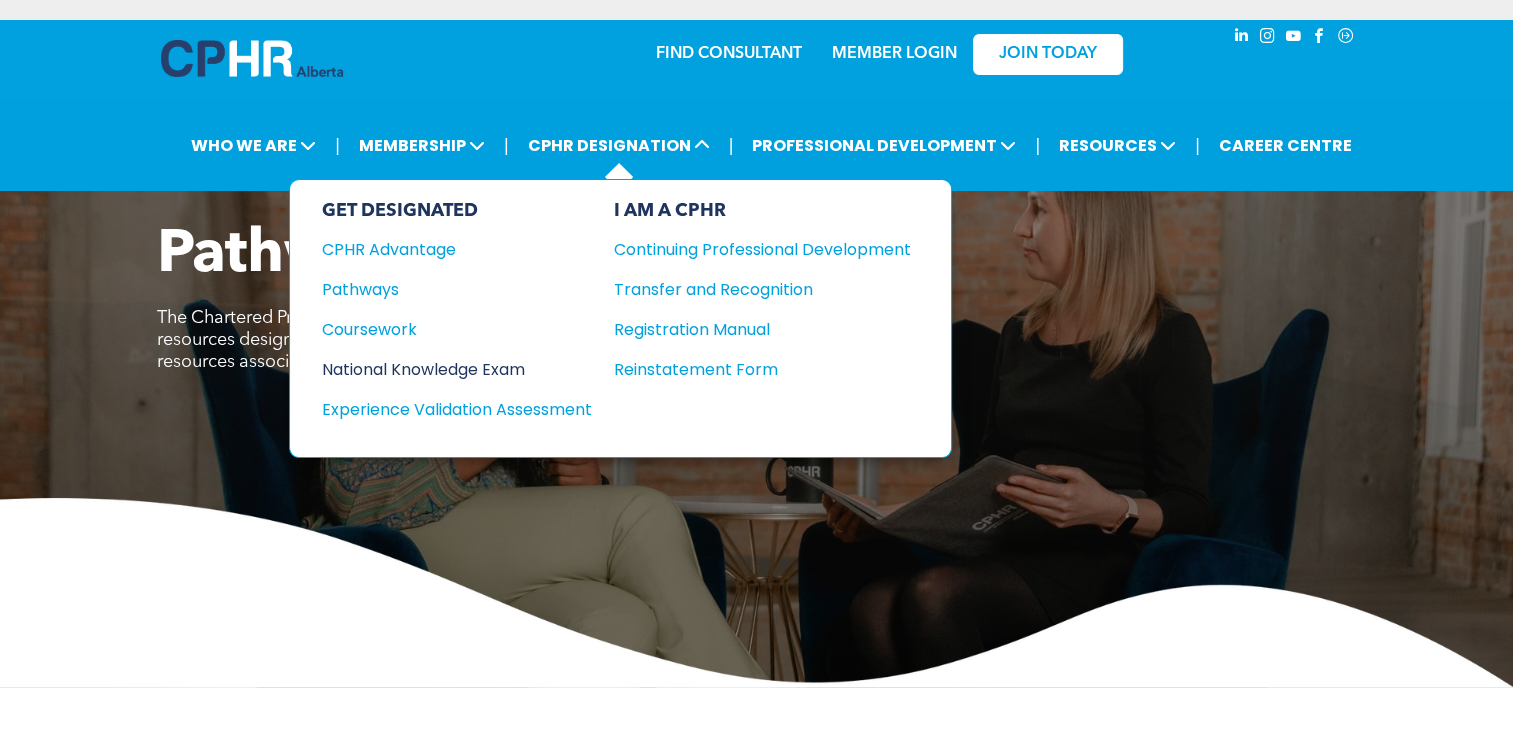 click on "National Knowledge Exam" at bounding box center (443, 369) 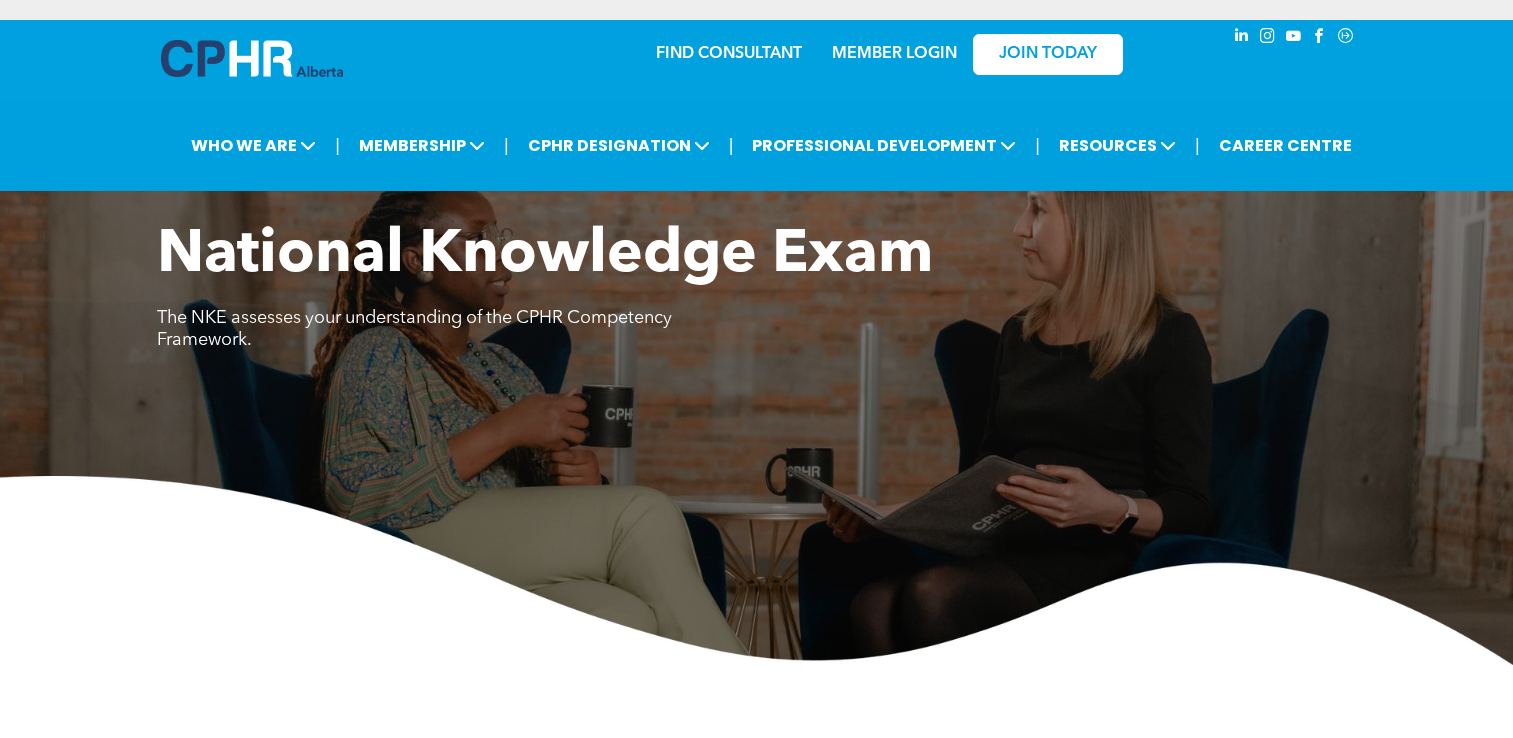 scroll, scrollTop: 0, scrollLeft: 0, axis: both 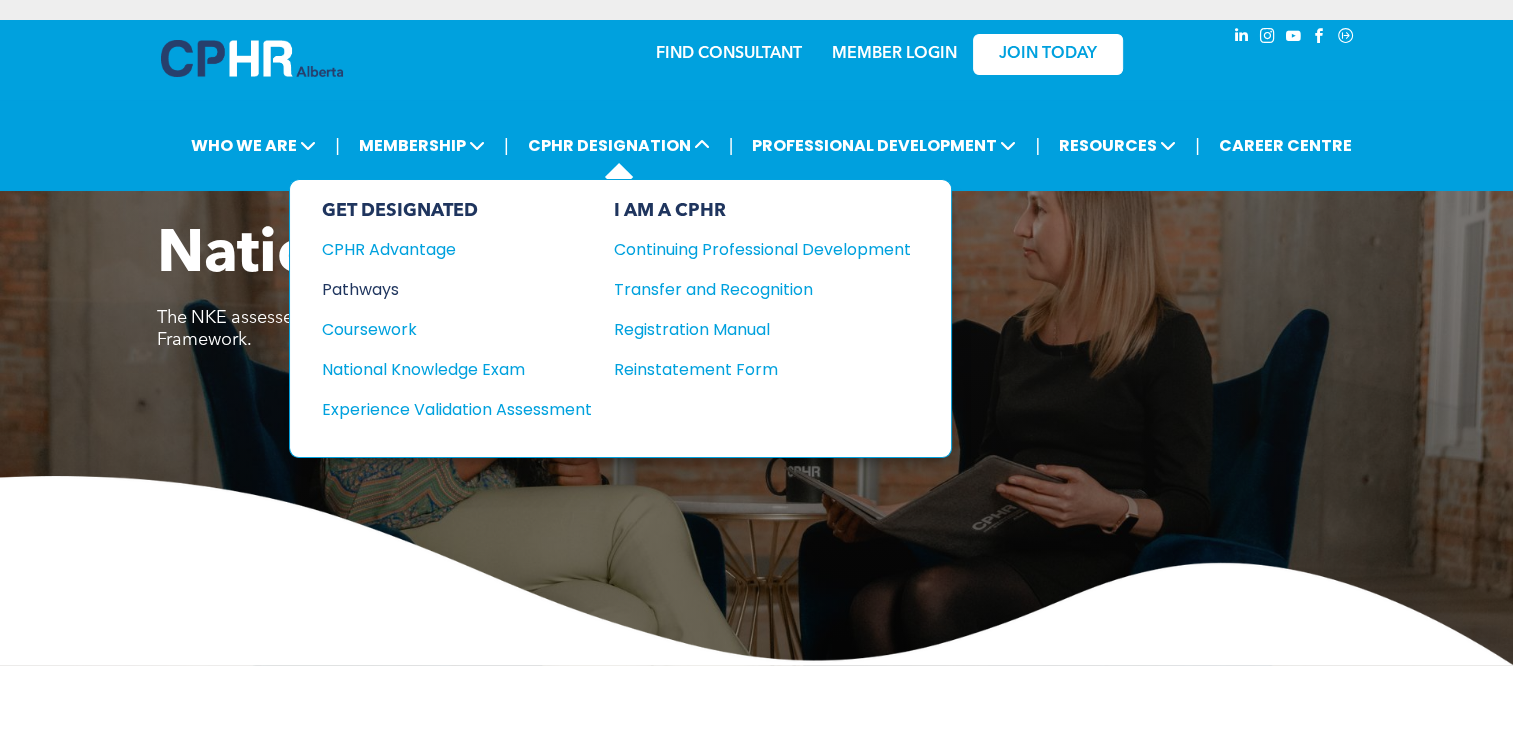 click on "Pathways" at bounding box center (443, 289) 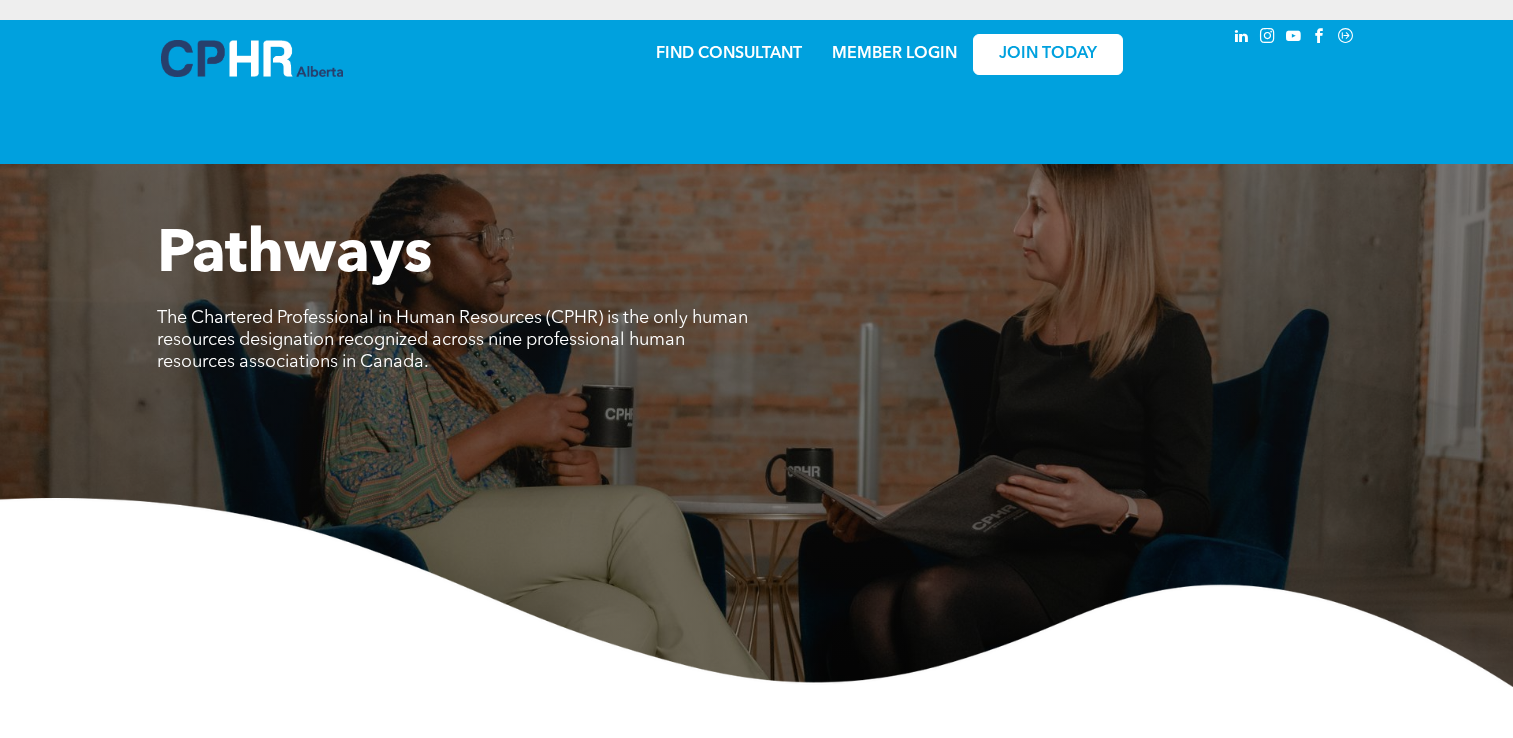 scroll, scrollTop: 0, scrollLeft: 0, axis: both 